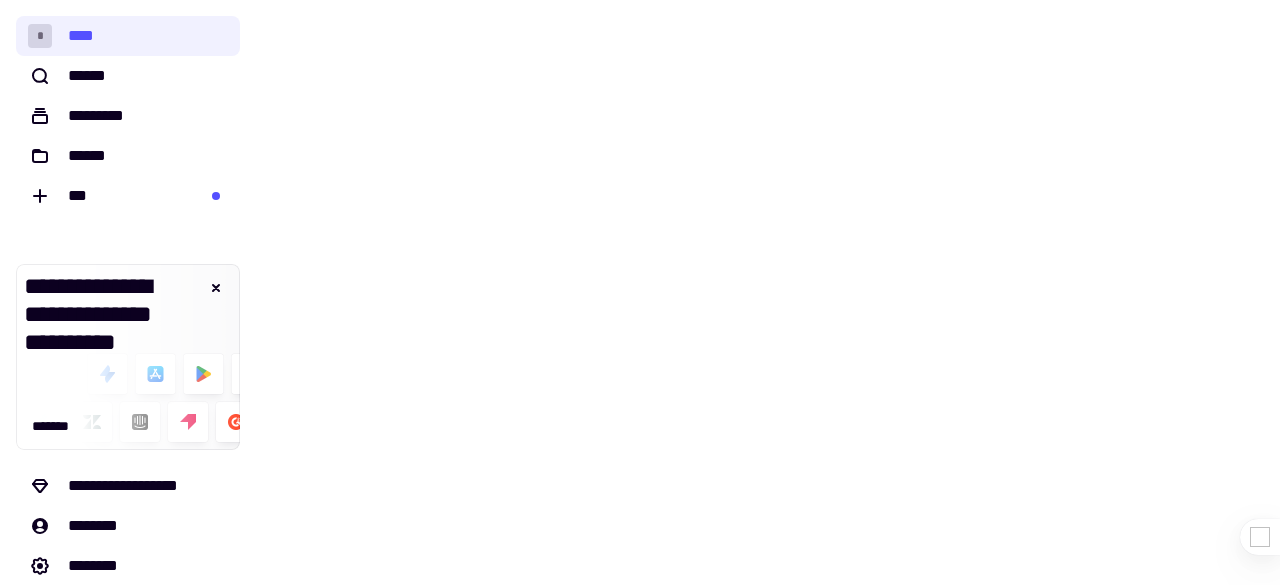 scroll, scrollTop: 0, scrollLeft: 0, axis: both 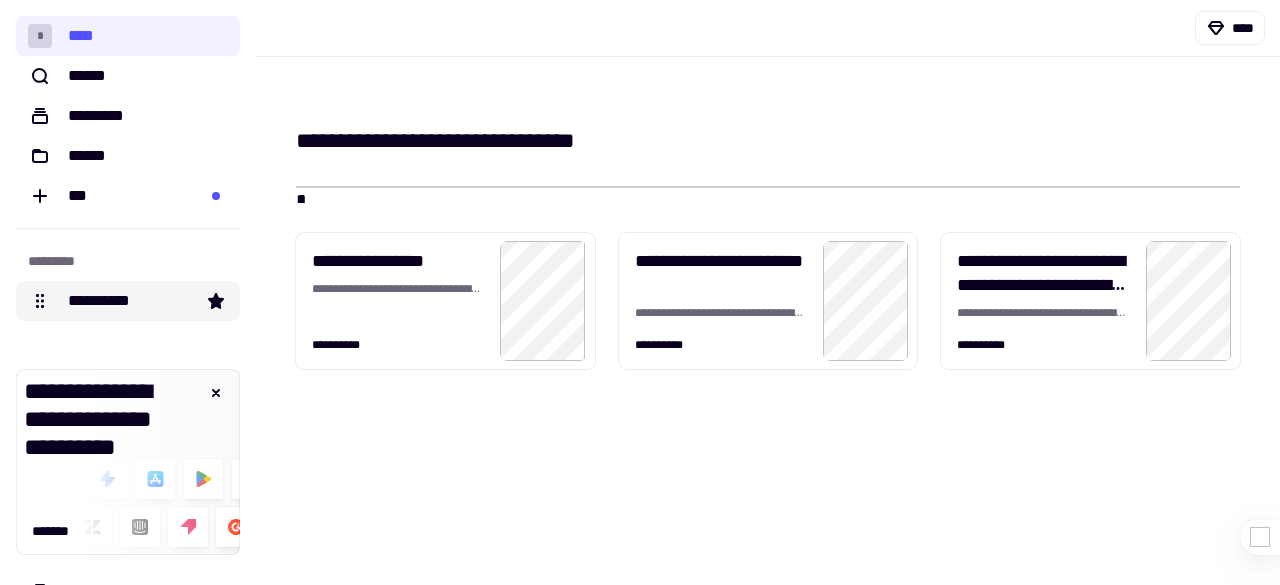 click on "**********" 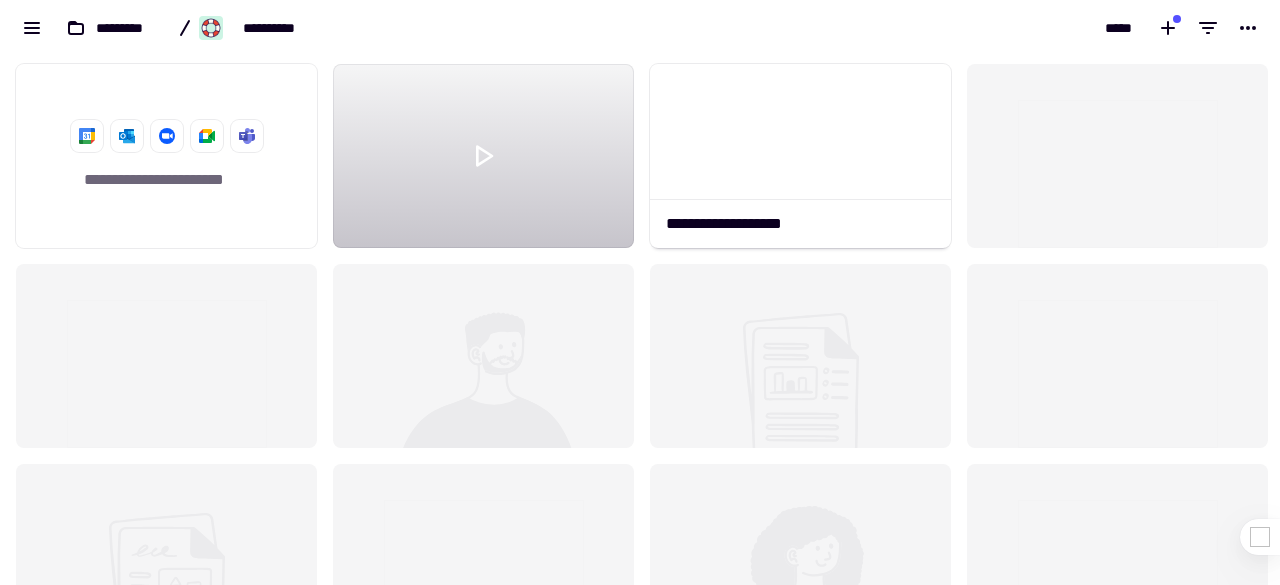 scroll, scrollTop: 16, scrollLeft: 16, axis: both 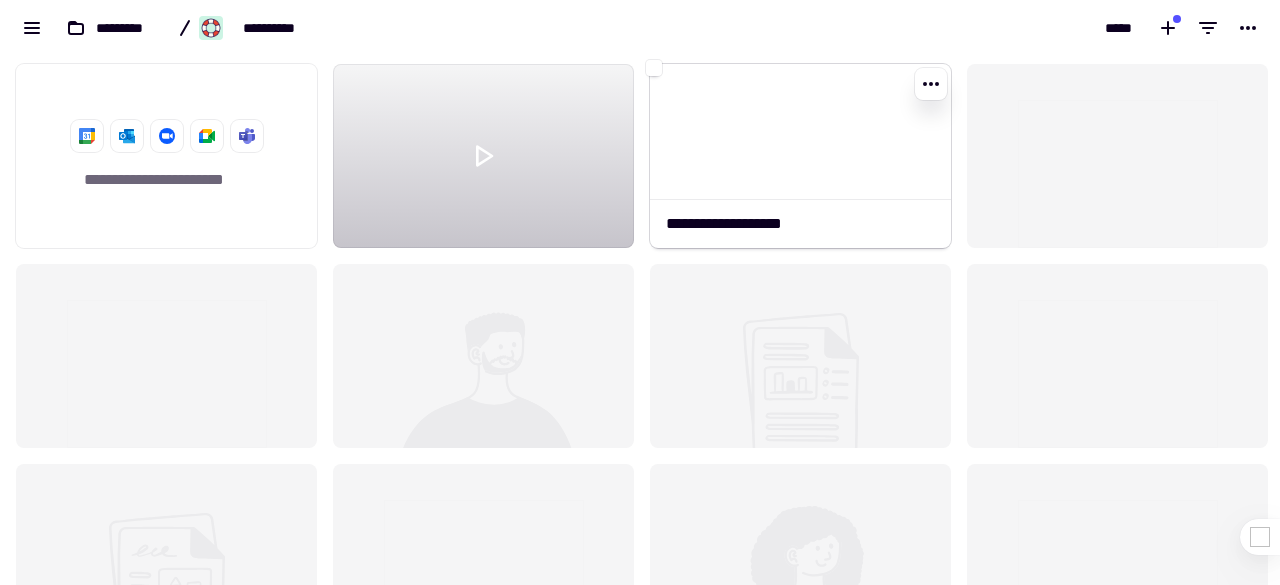 click 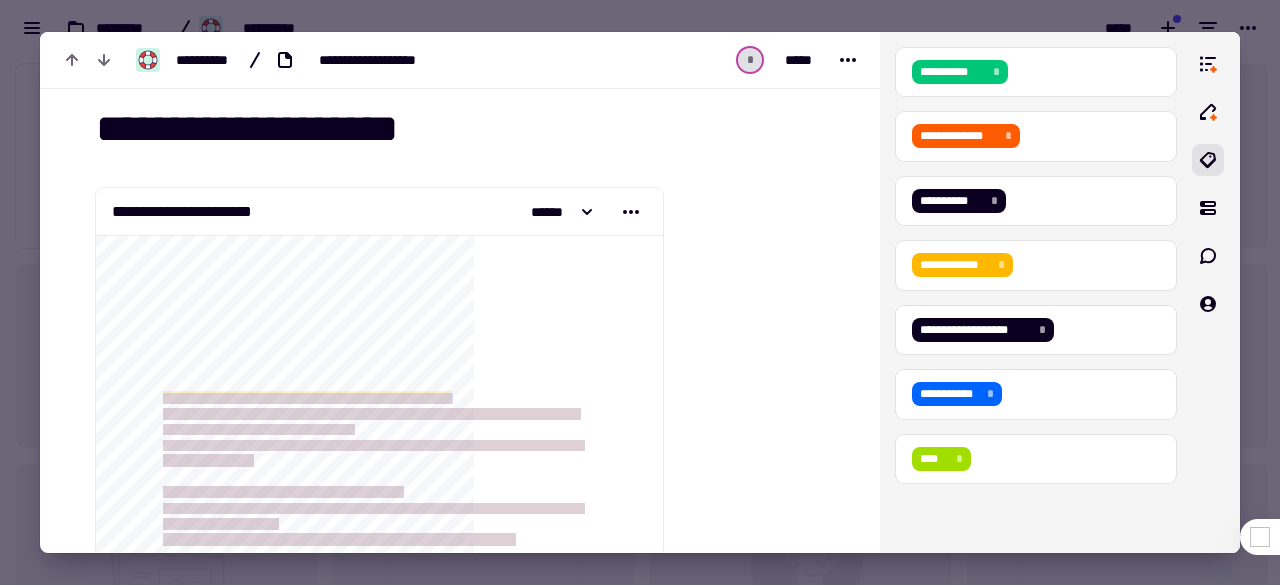 scroll, scrollTop: 0, scrollLeft: 0, axis: both 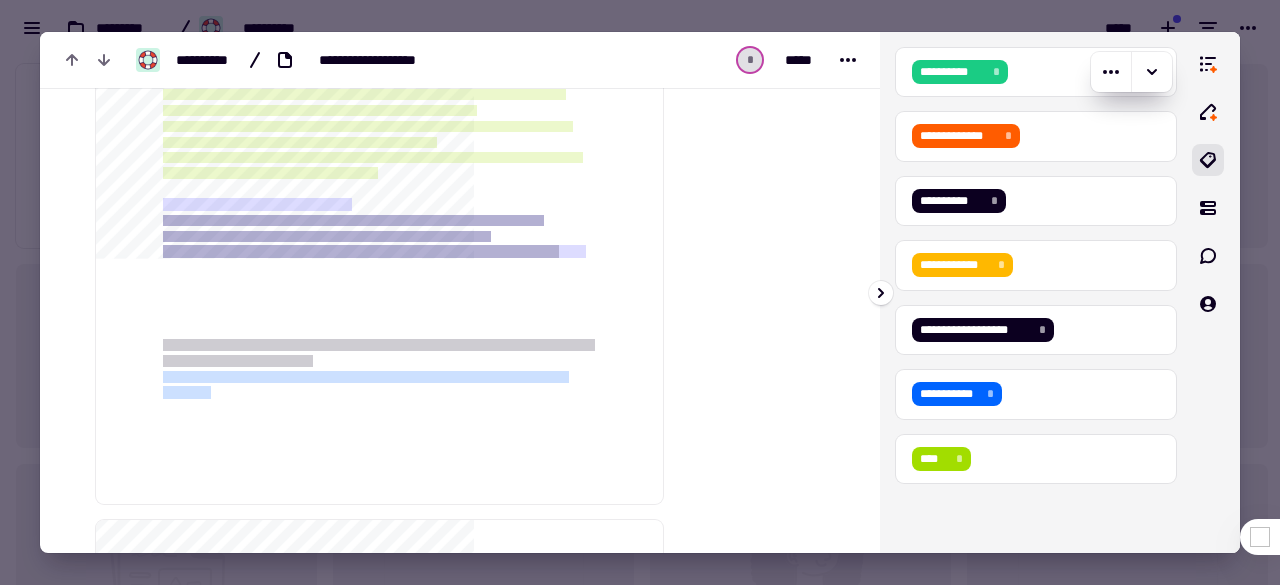 click on "**********" at bounding box center [952, 72] 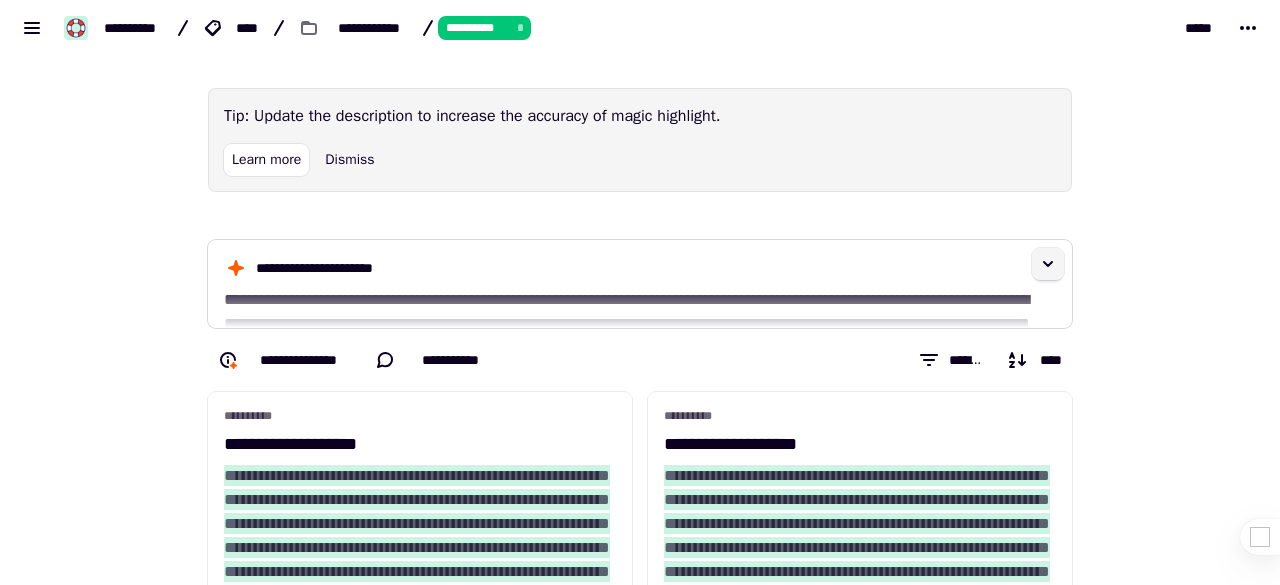 click 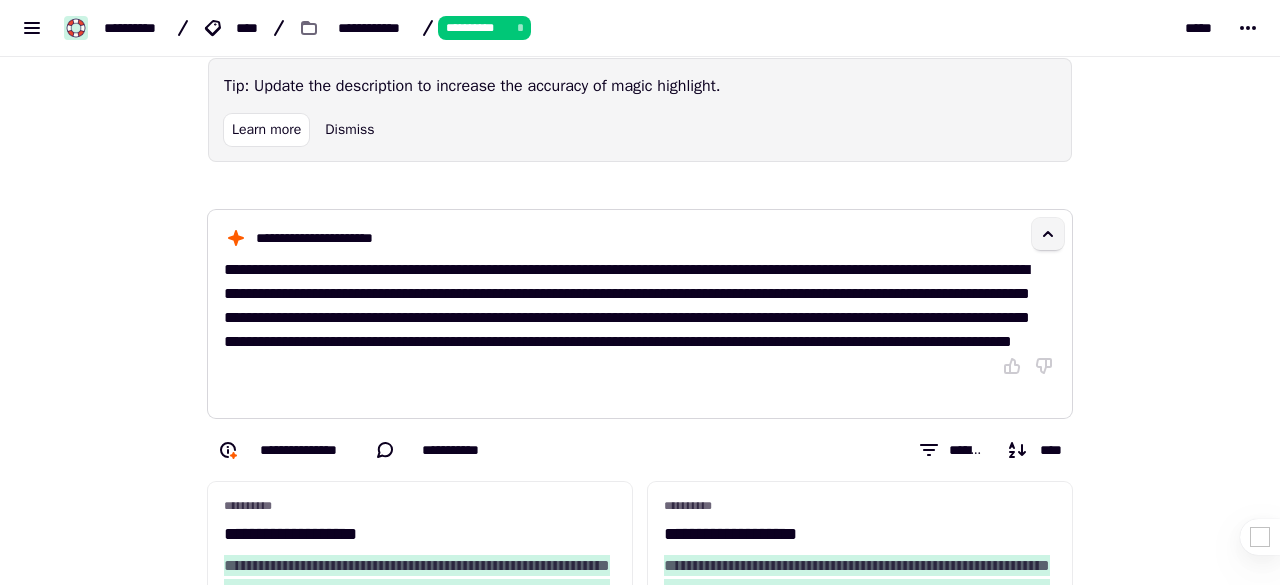 scroll, scrollTop: 0, scrollLeft: 0, axis: both 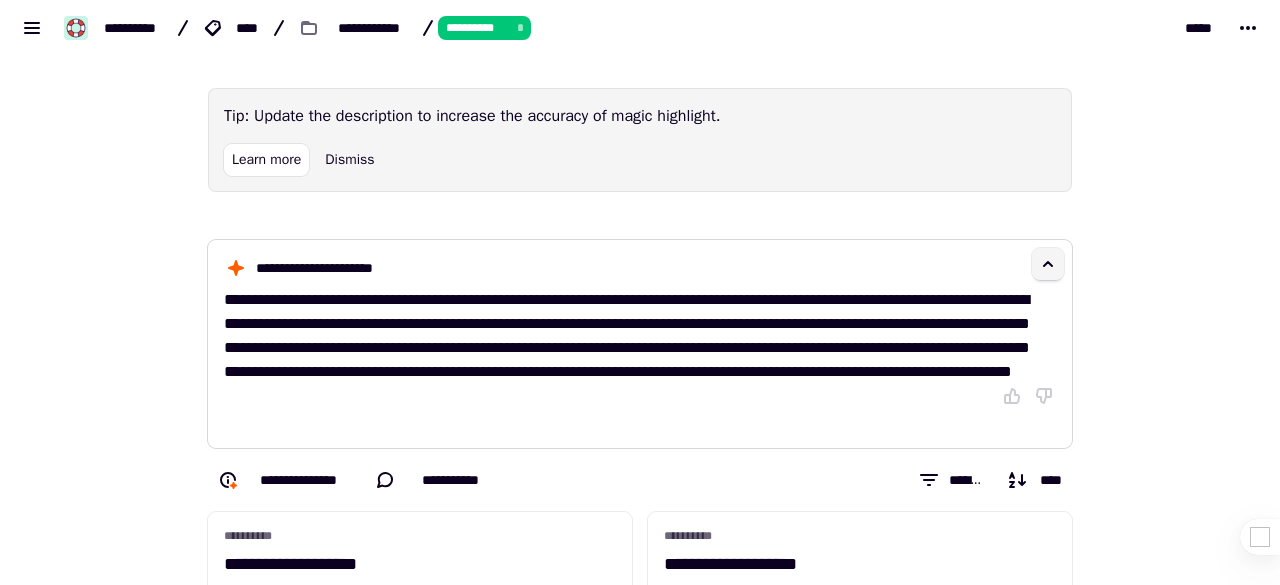 type 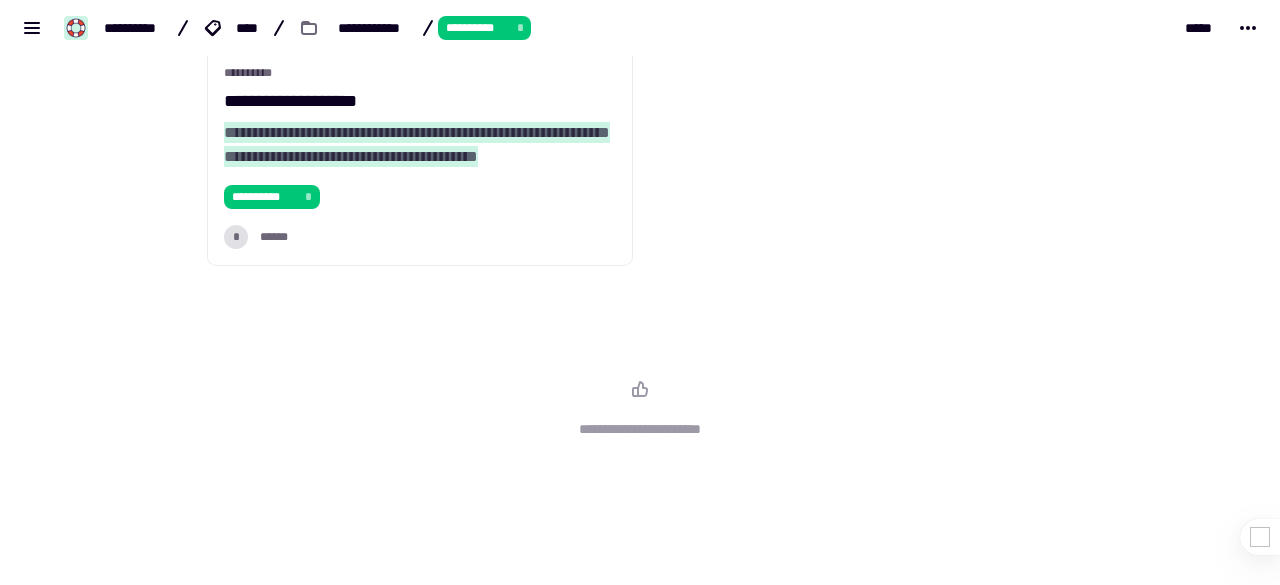scroll, scrollTop: 0, scrollLeft: 0, axis: both 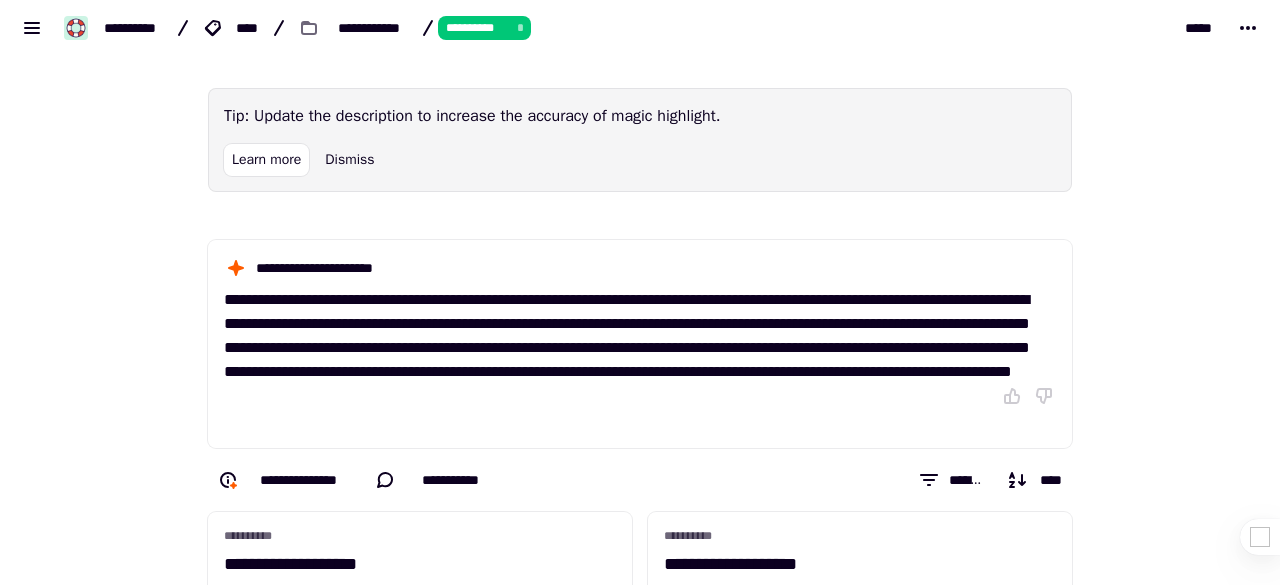 click on "*****" at bounding box center [1060, 28] 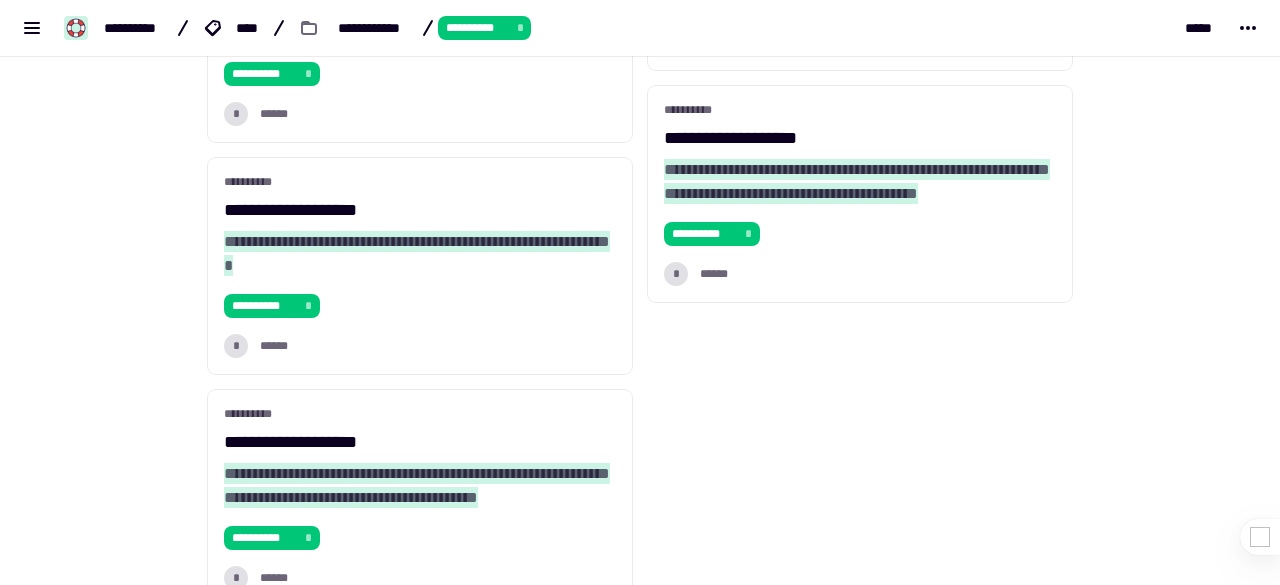 scroll, scrollTop: 1244, scrollLeft: 0, axis: vertical 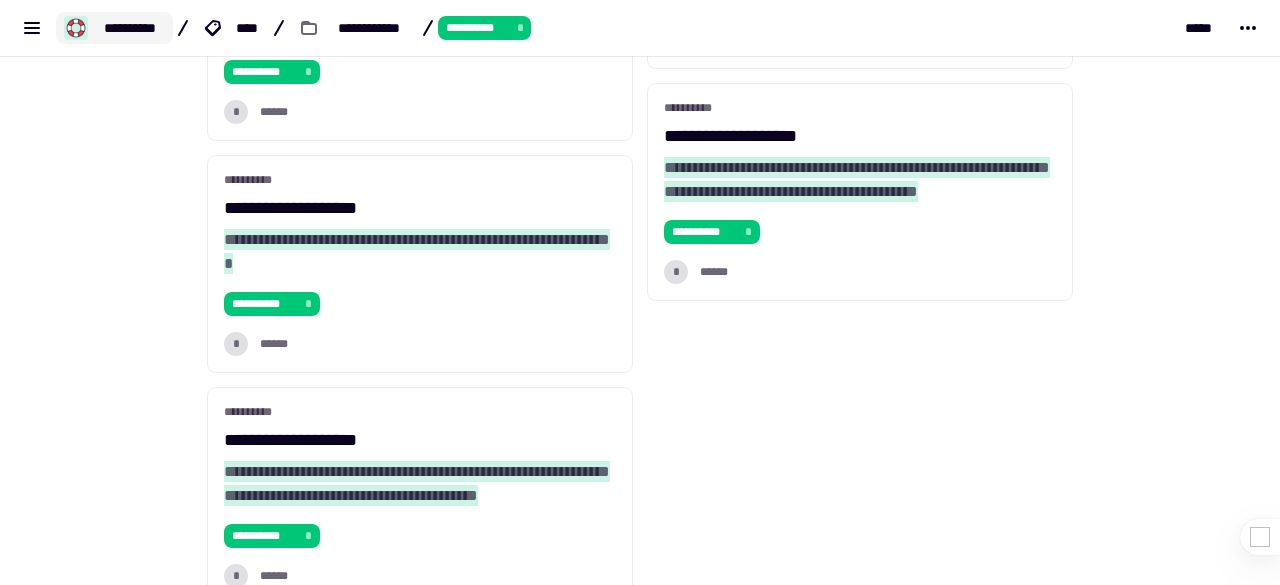 click on "**********" 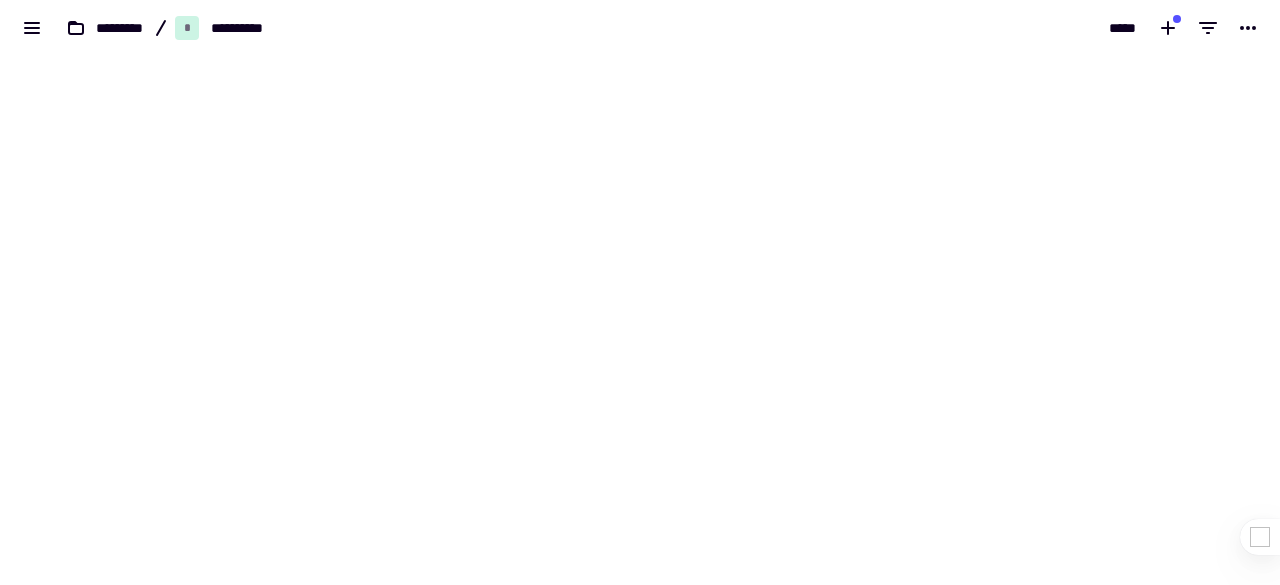 scroll, scrollTop: 0, scrollLeft: 0, axis: both 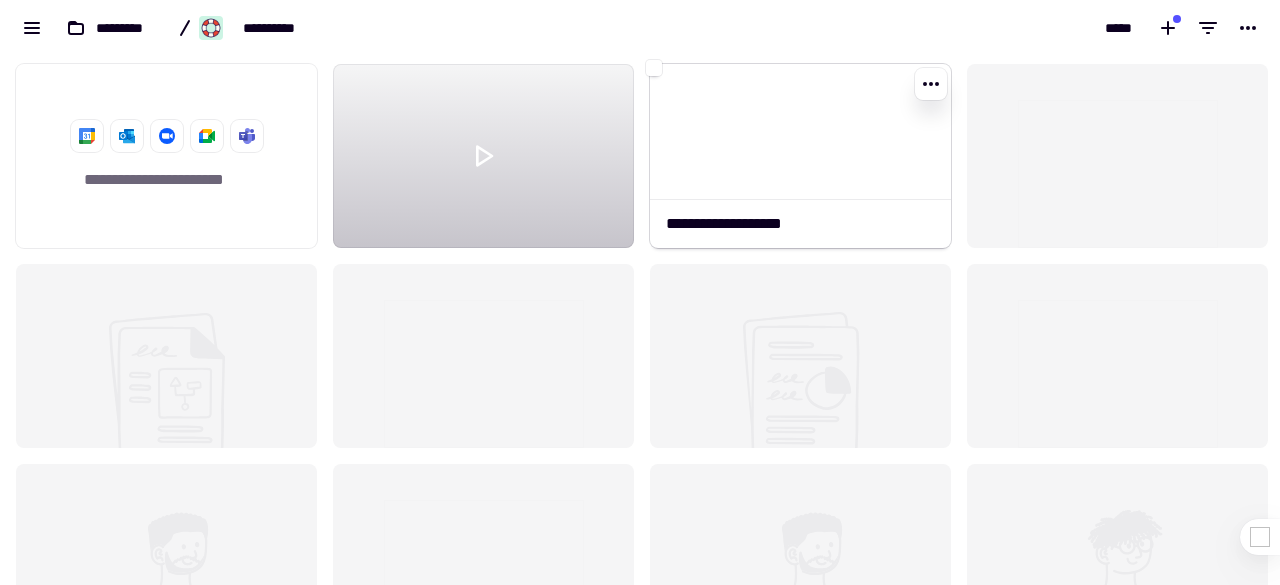 click 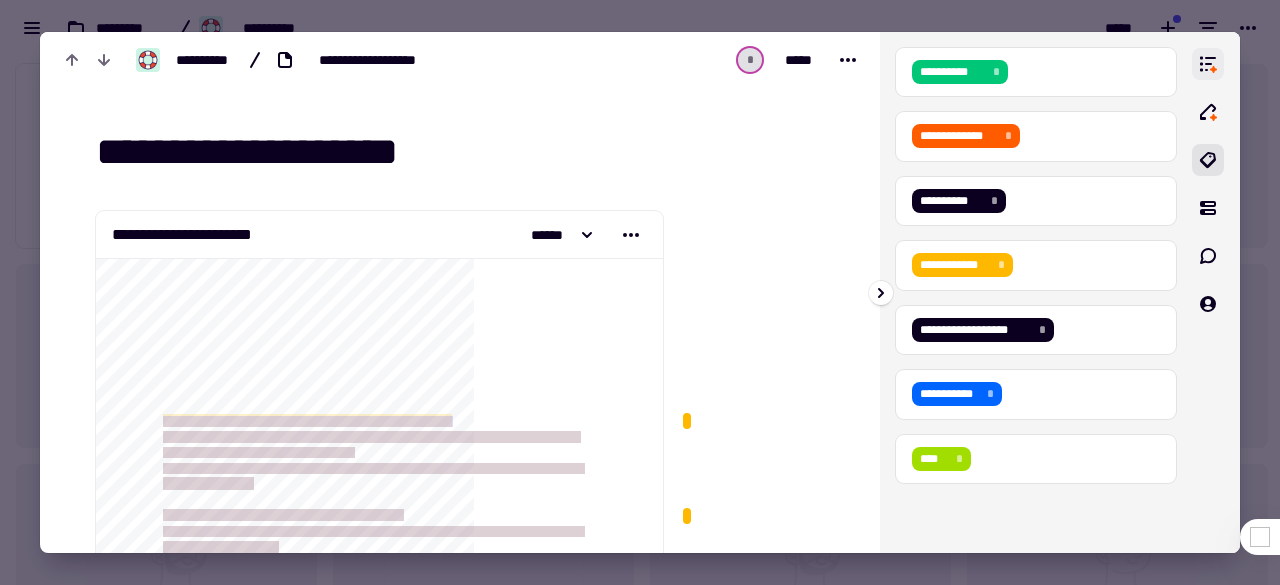 click 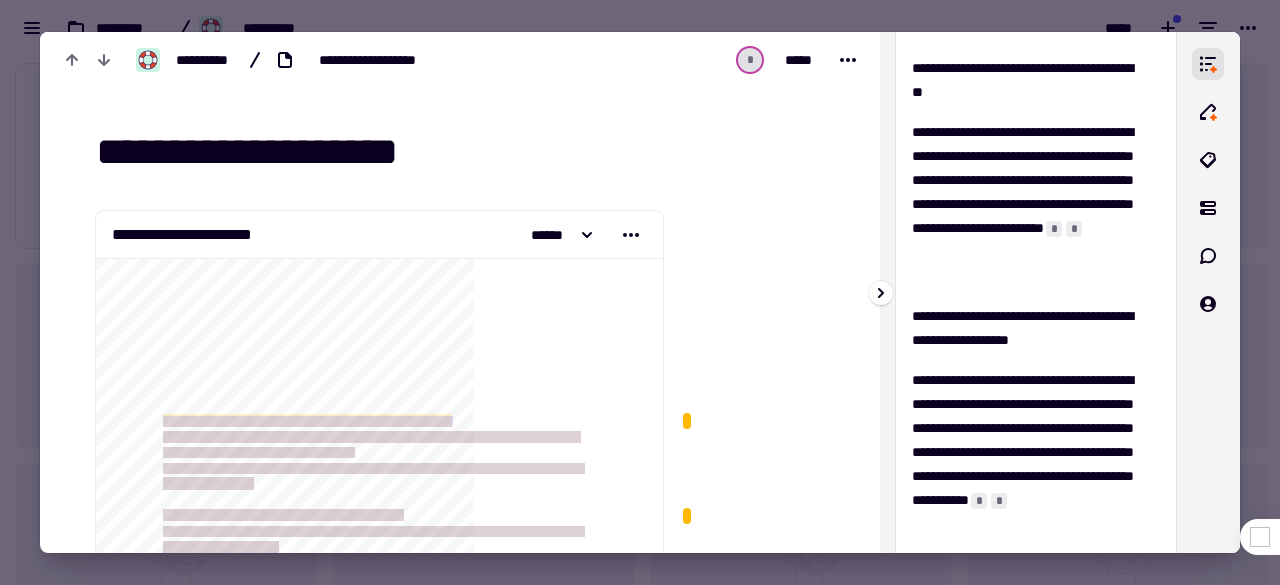 scroll, scrollTop: 604, scrollLeft: 0, axis: vertical 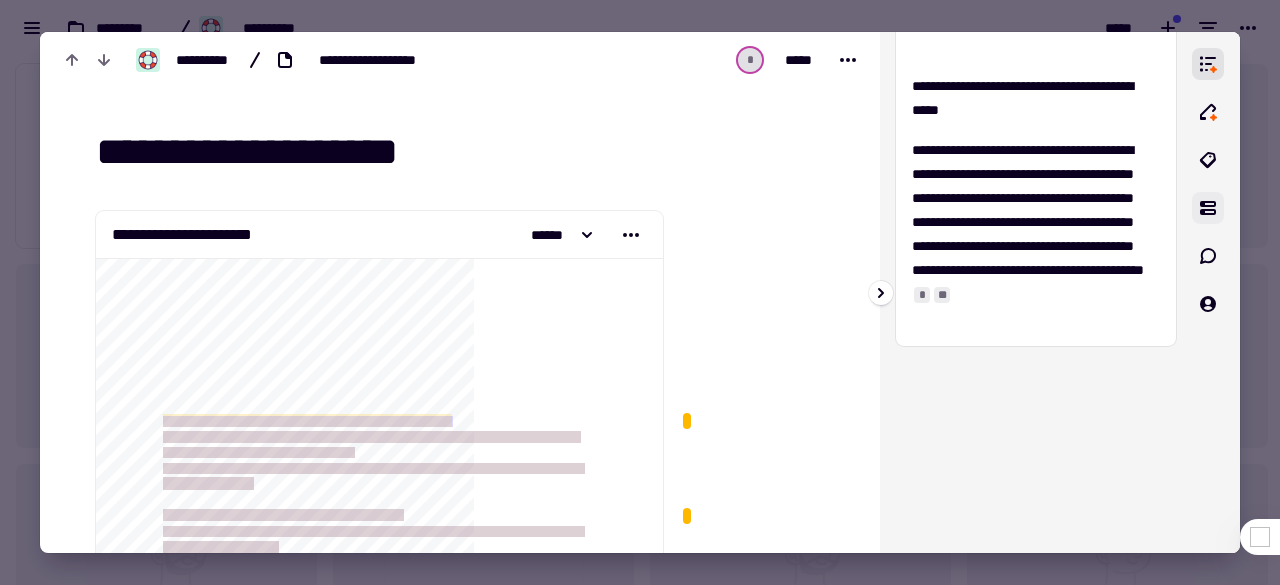 click 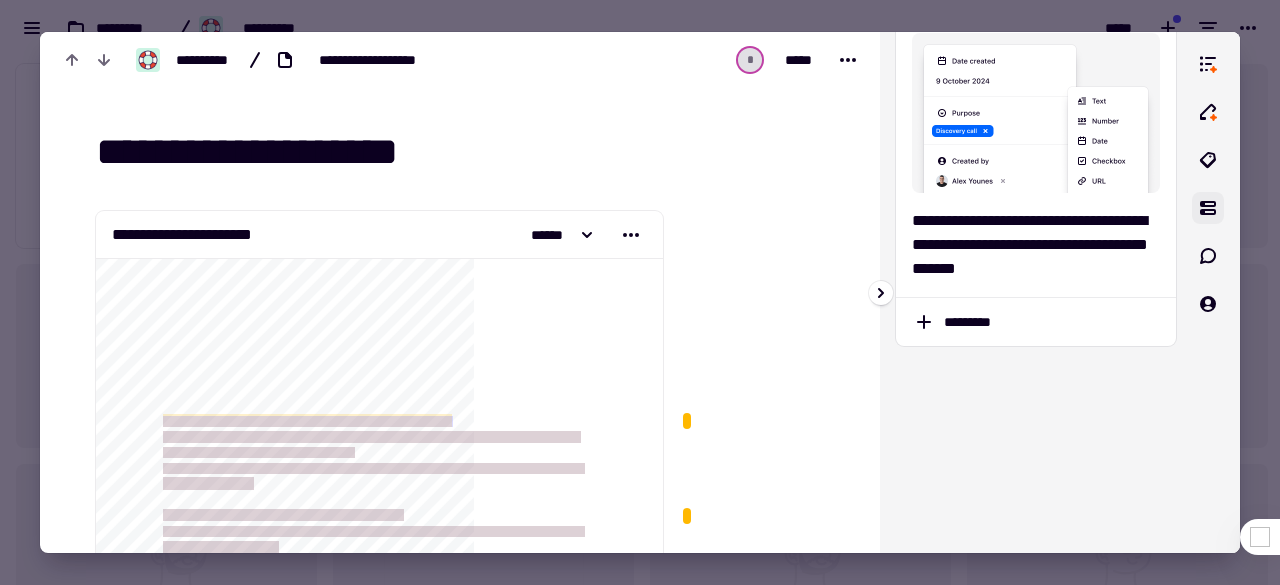 scroll, scrollTop: 0, scrollLeft: 0, axis: both 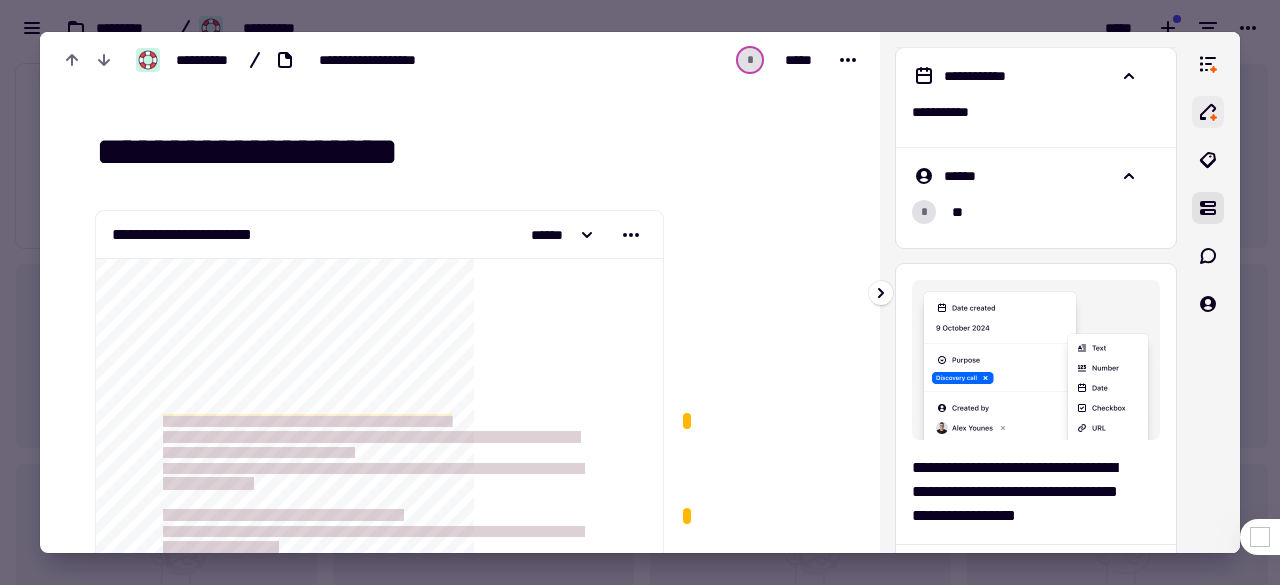click 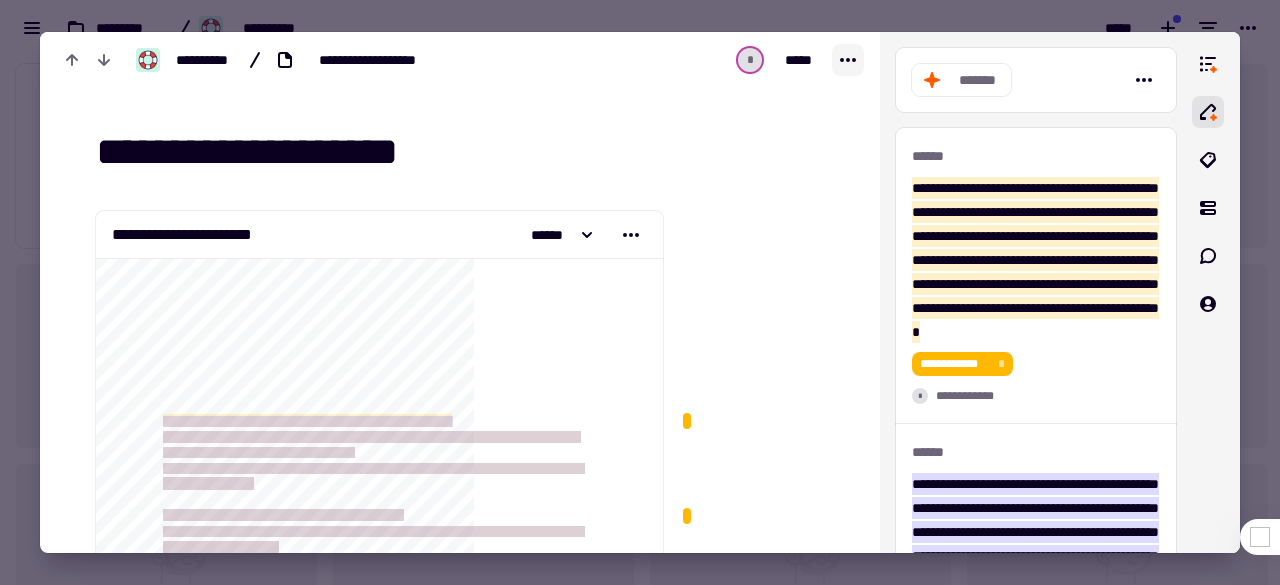 click 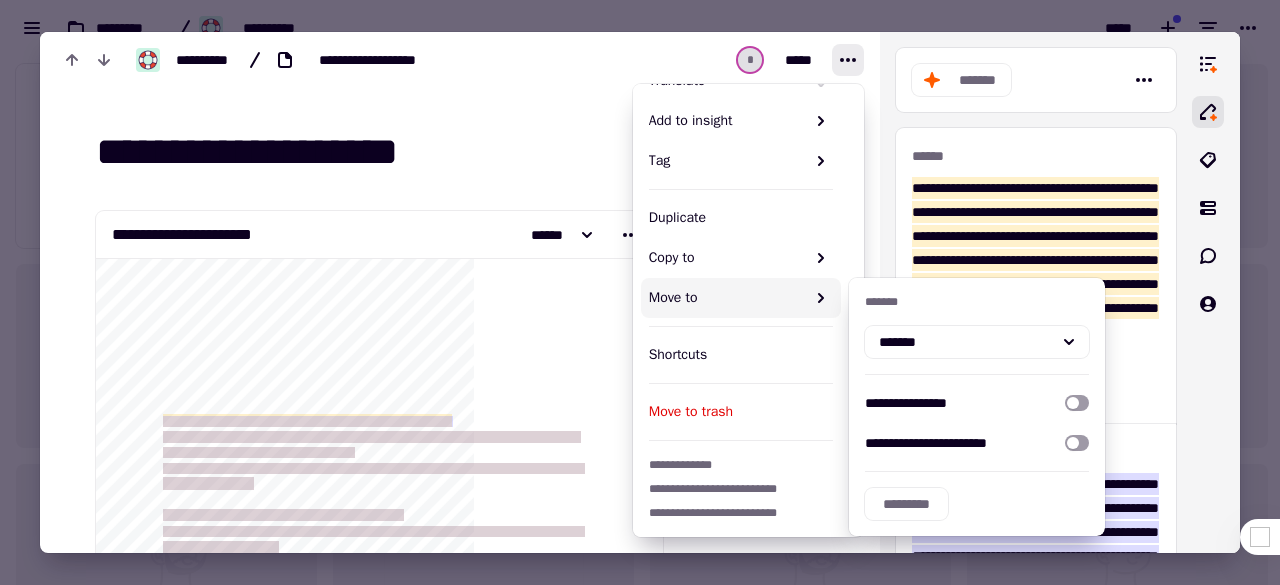 scroll, scrollTop: 0, scrollLeft: 0, axis: both 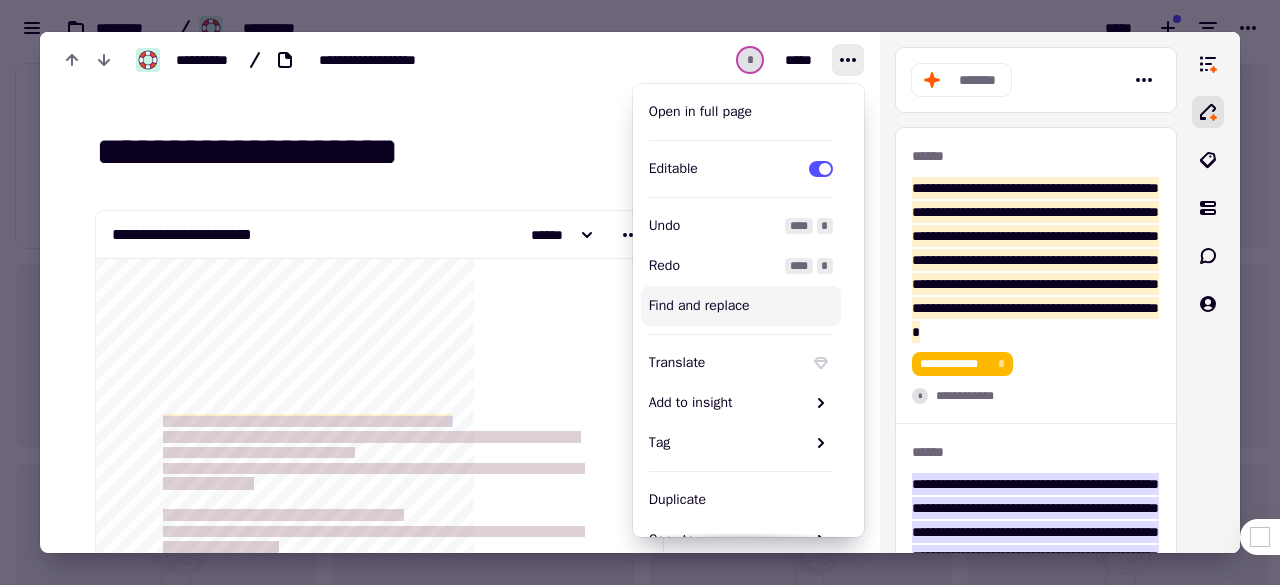 click on "**********" at bounding box center [464, 153] 